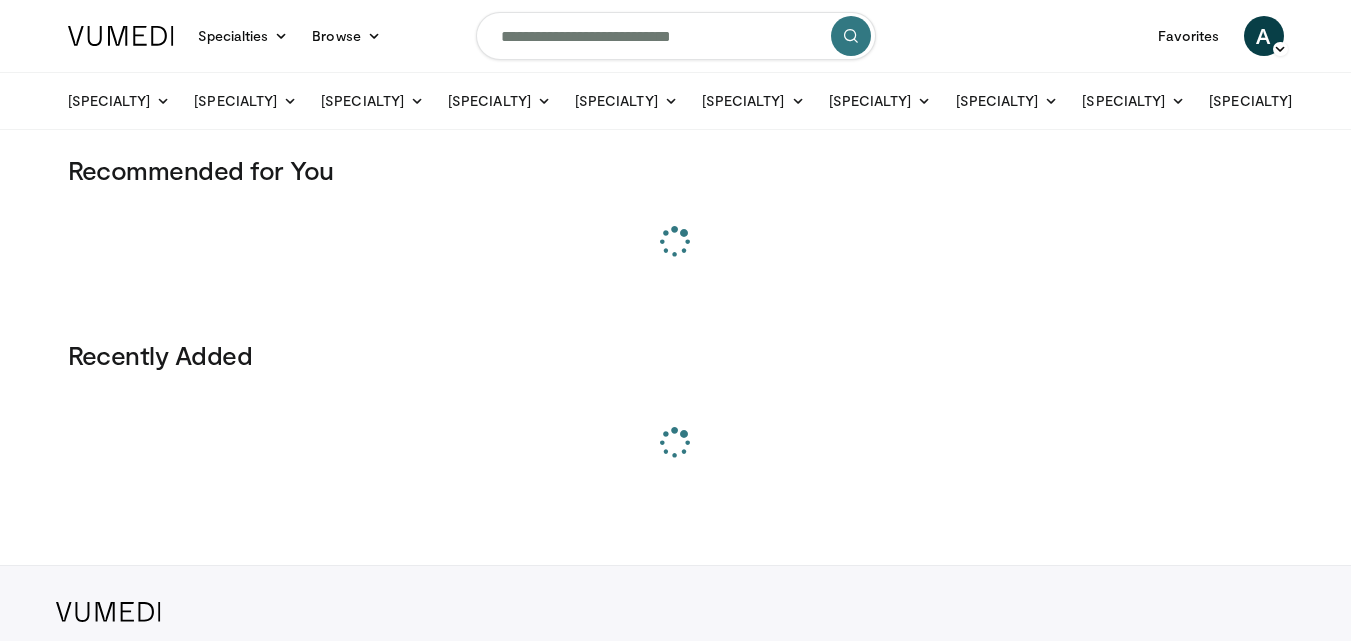 scroll, scrollTop: 0, scrollLeft: 0, axis: both 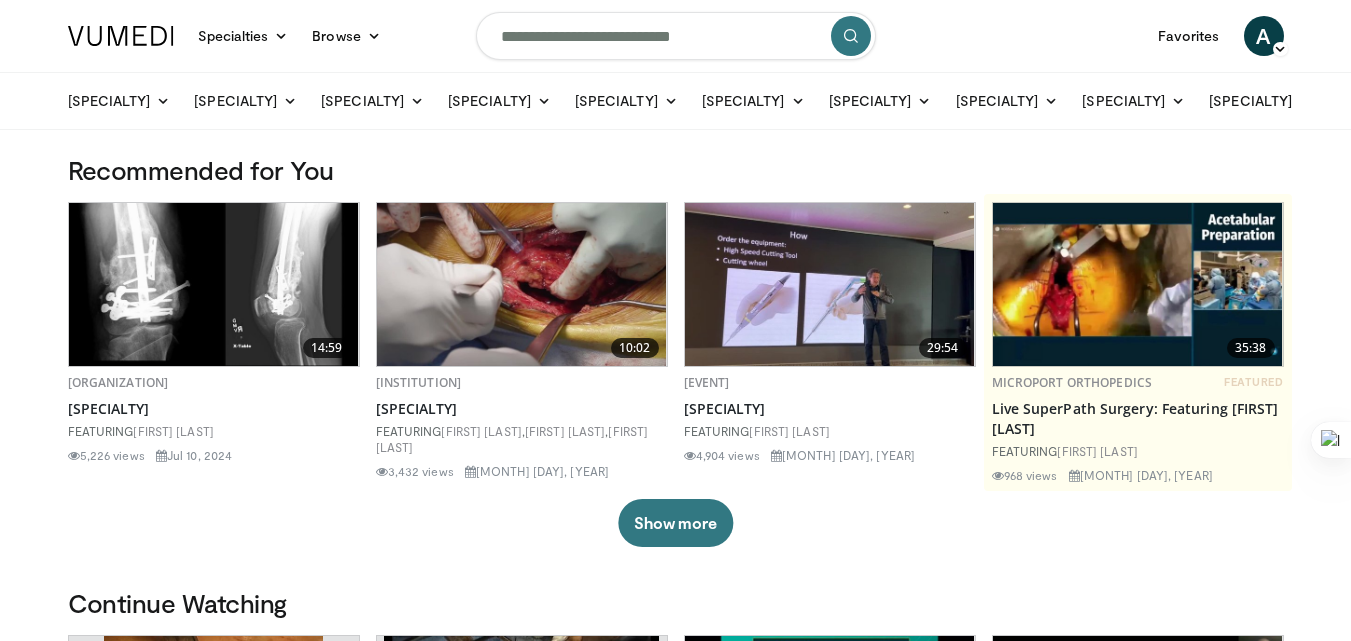 click at bounding box center (676, 36) 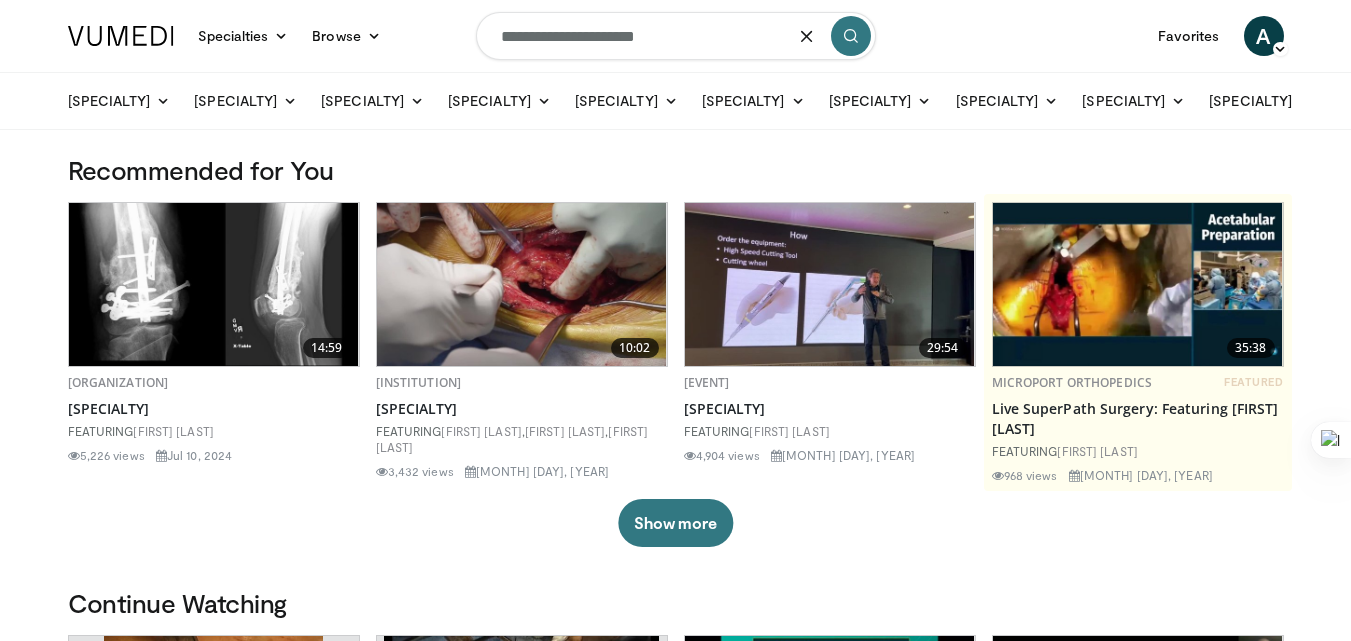 type on "**********" 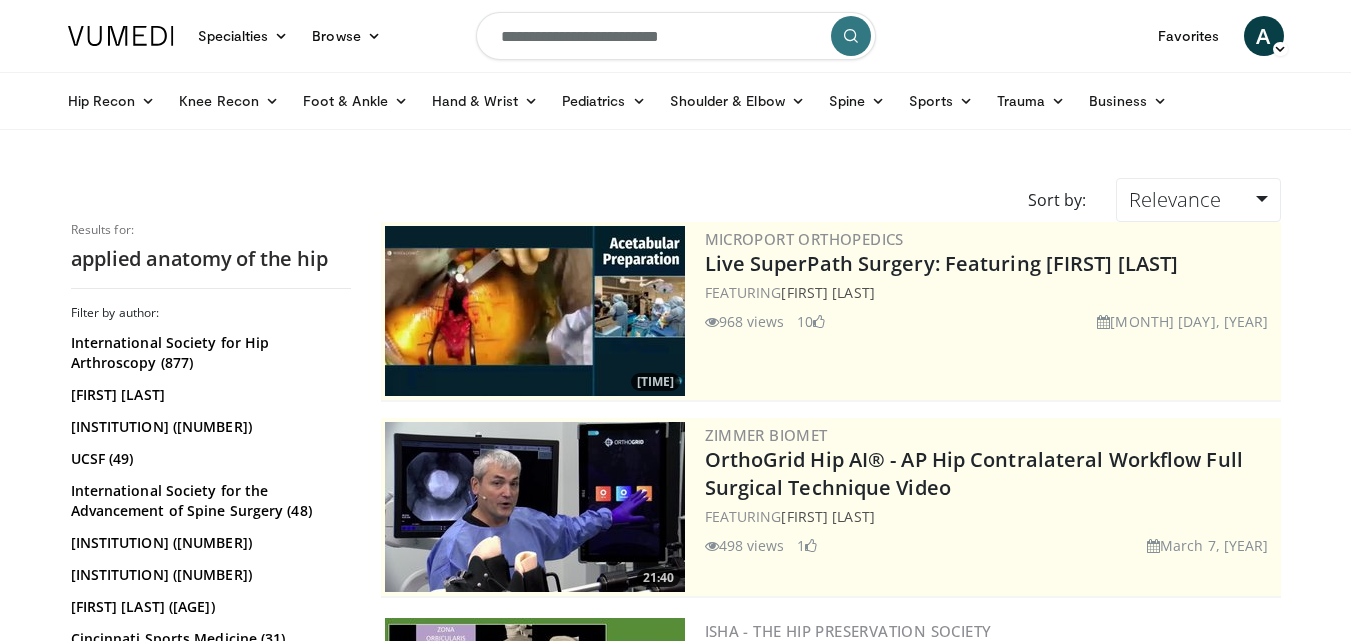 scroll, scrollTop: 0, scrollLeft: 0, axis: both 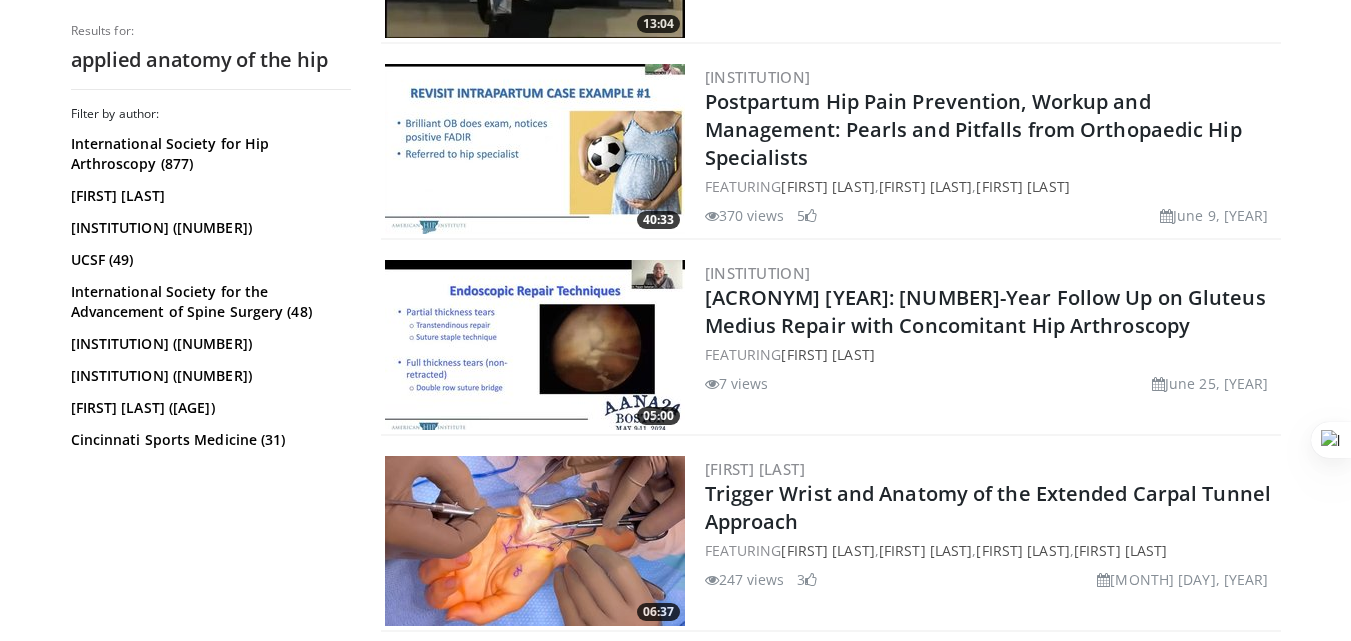 drag, startPoint x: 832, startPoint y: 119, endPoint x: 1231, endPoint y: 51, distance: 404.75302 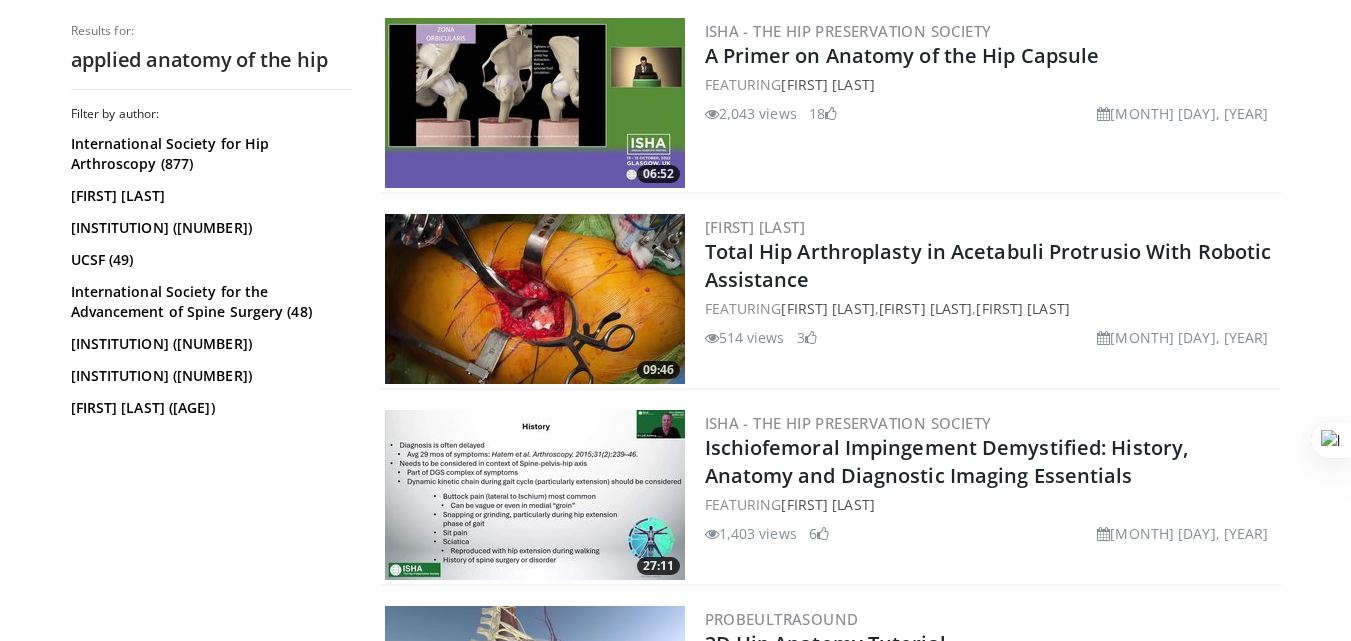 scroll, scrollTop: 0, scrollLeft: 0, axis: both 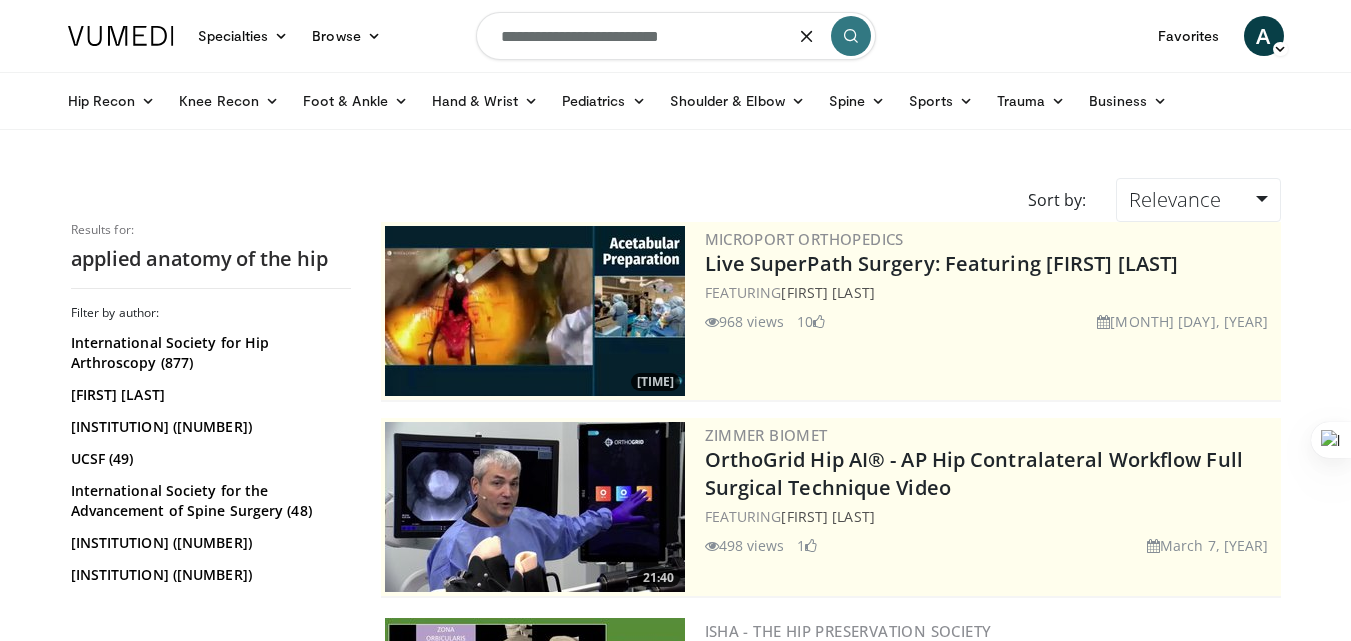 click on "**********" at bounding box center [676, 36] 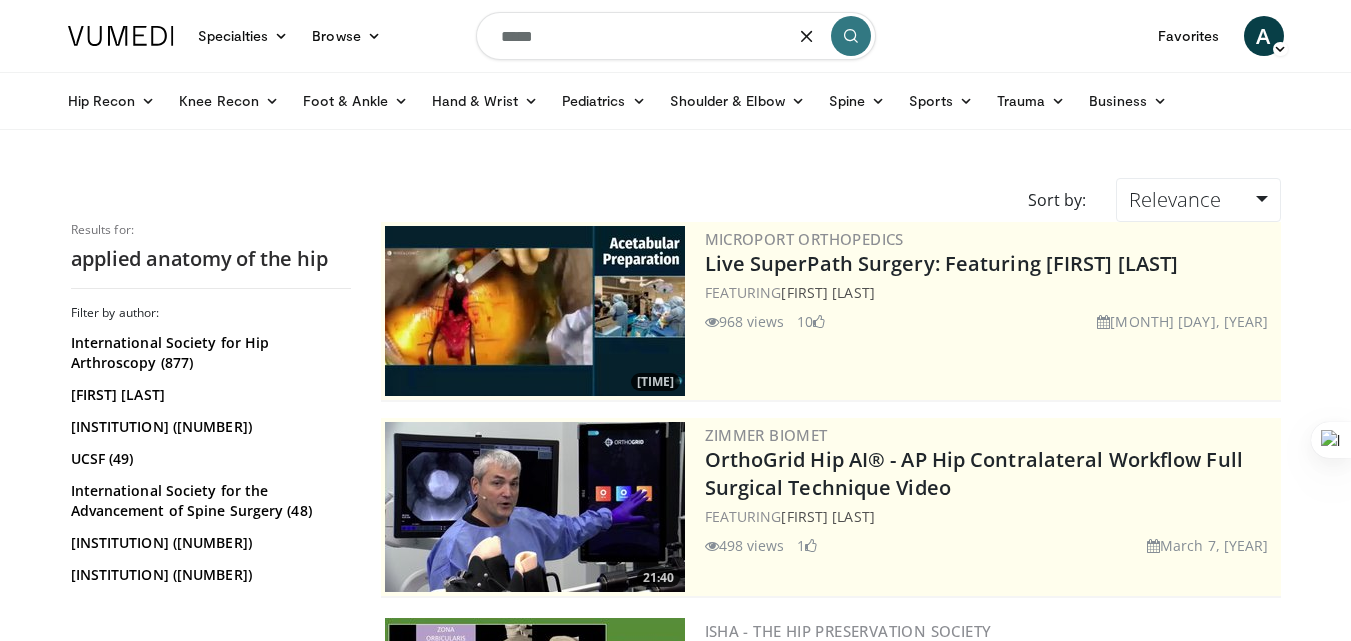 type on "****" 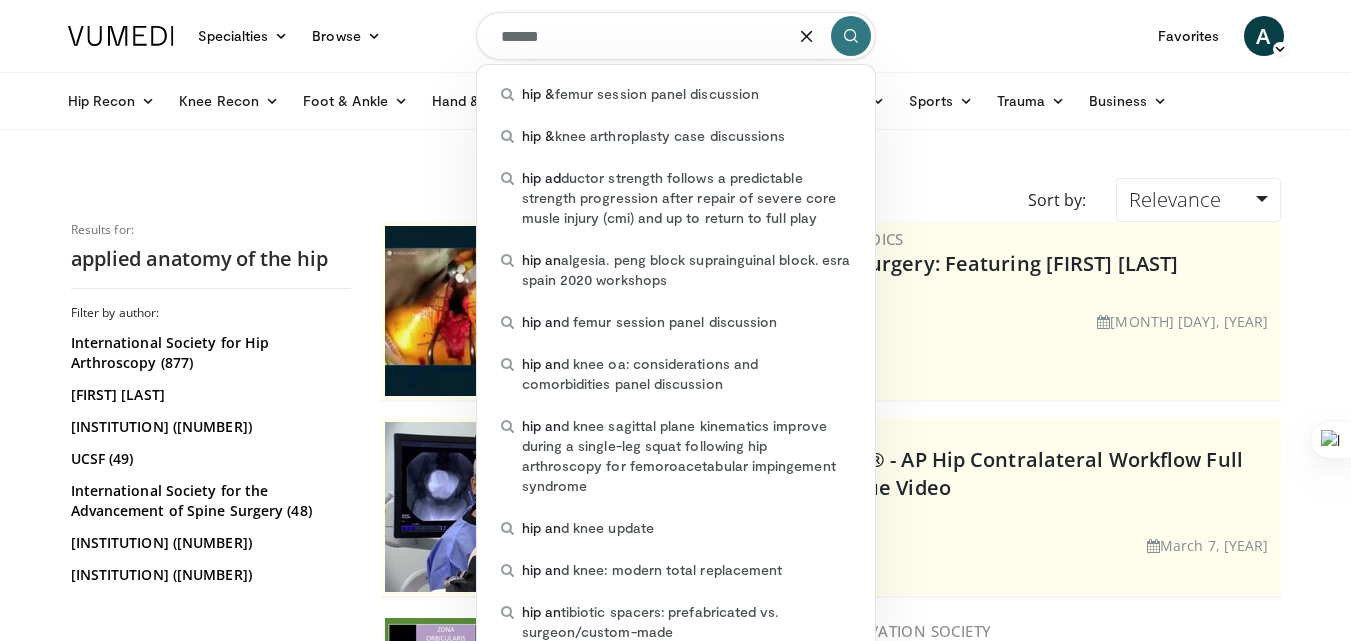 type on "*******" 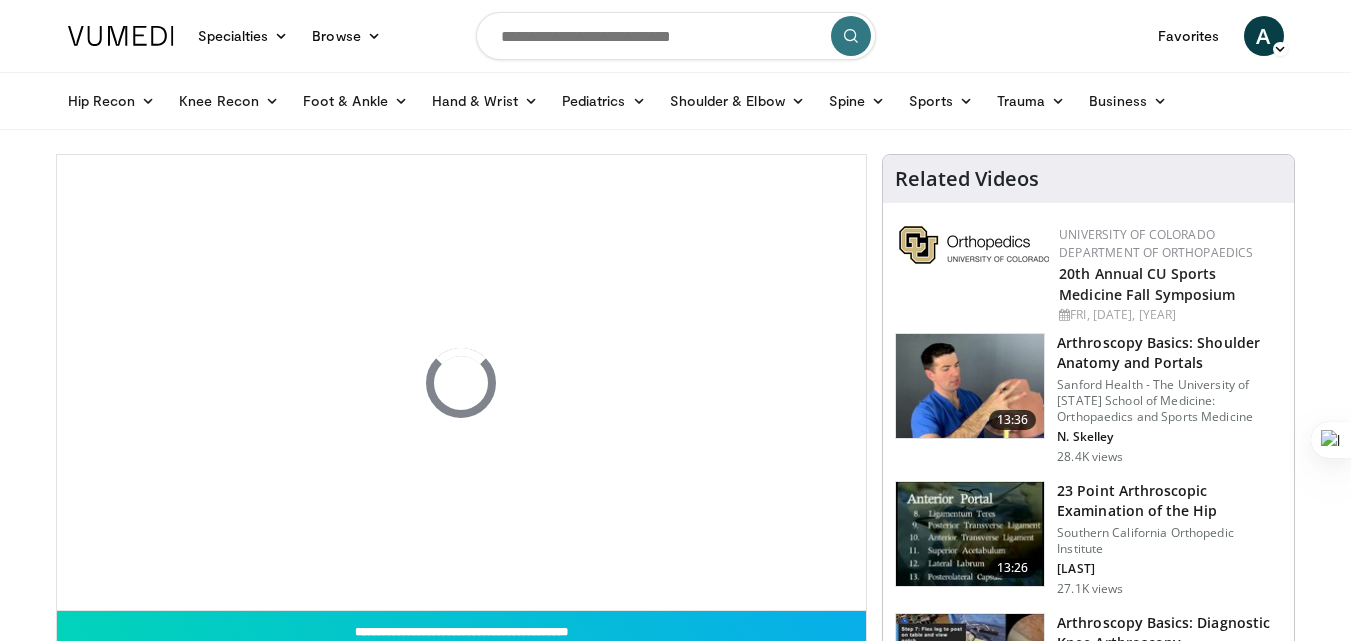 scroll, scrollTop: 0, scrollLeft: 0, axis: both 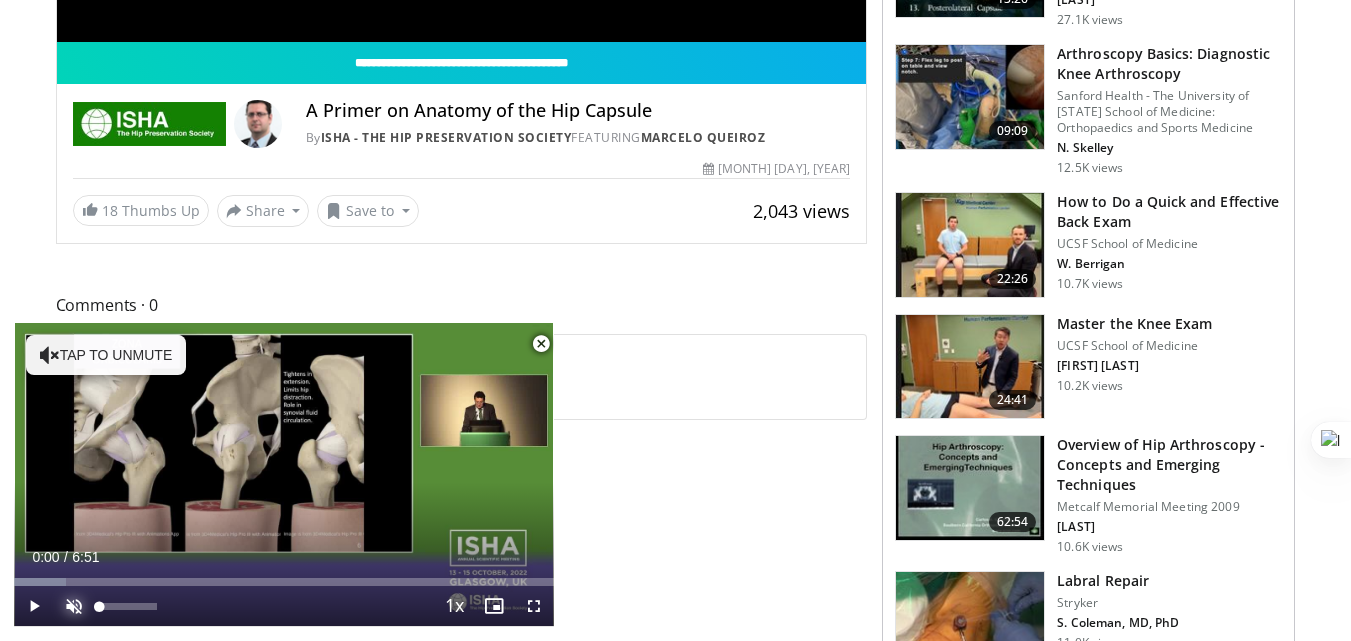 click at bounding box center [74, 606] 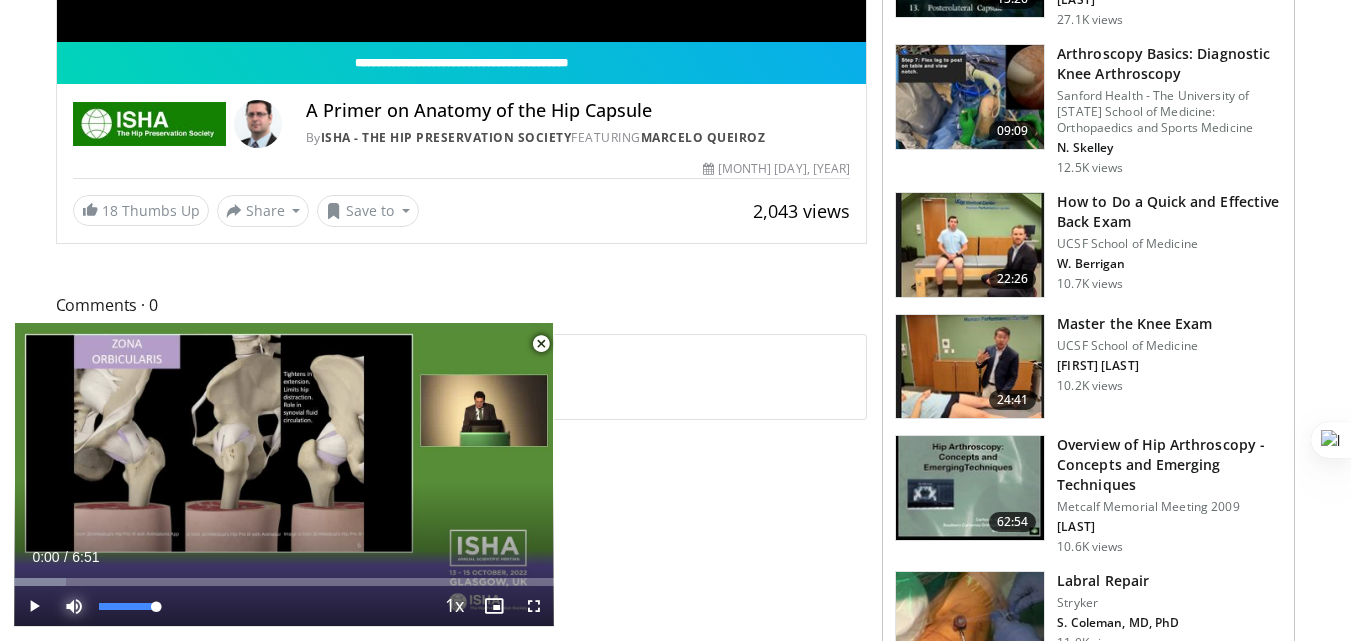 click at bounding box center (74, 606) 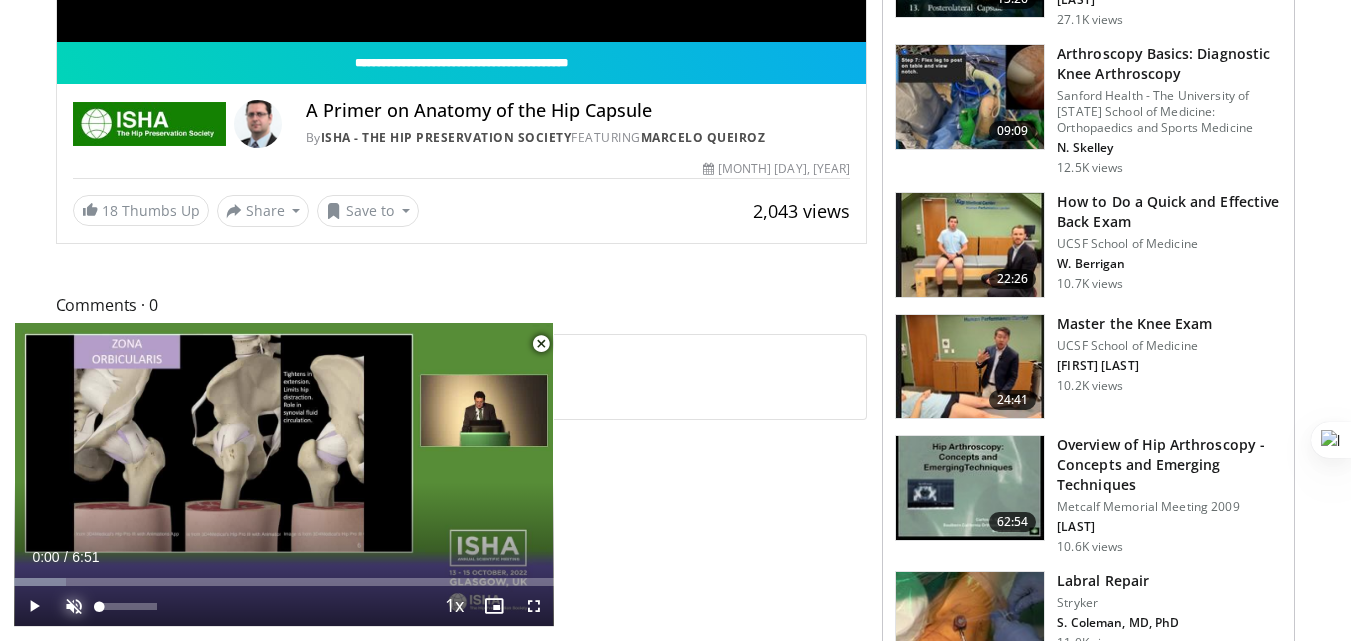 click at bounding box center [74, 606] 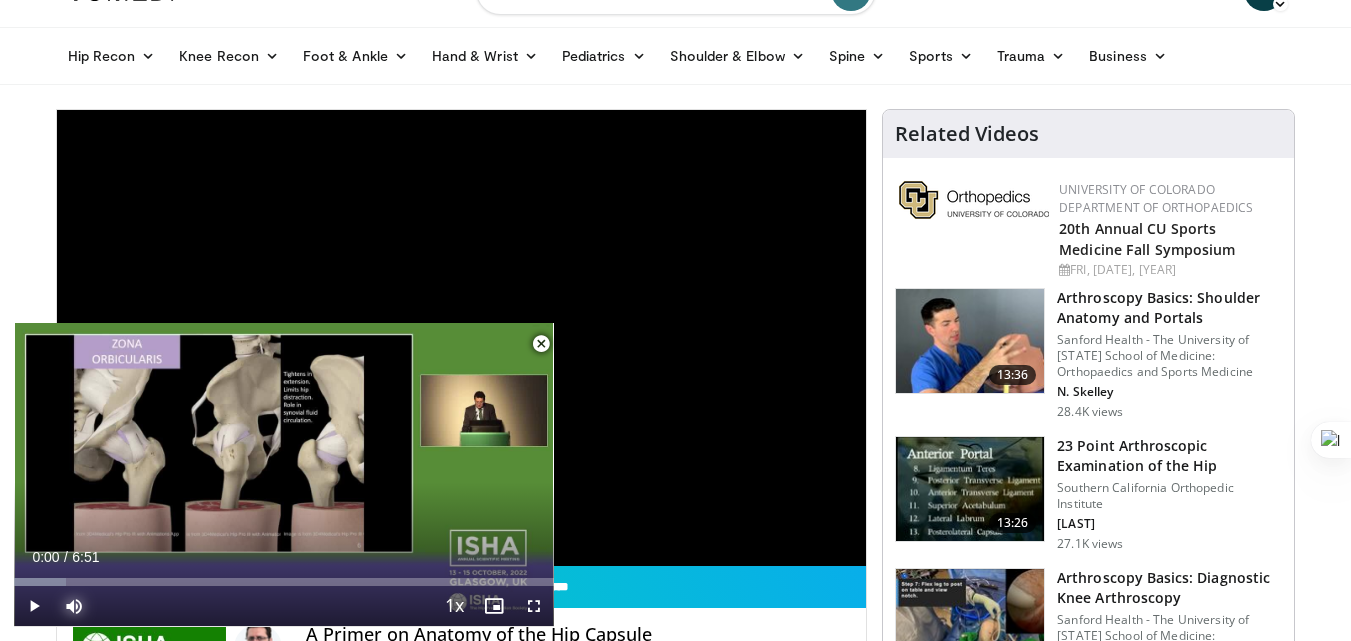 scroll, scrollTop: 0, scrollLeft: 0, axis: both 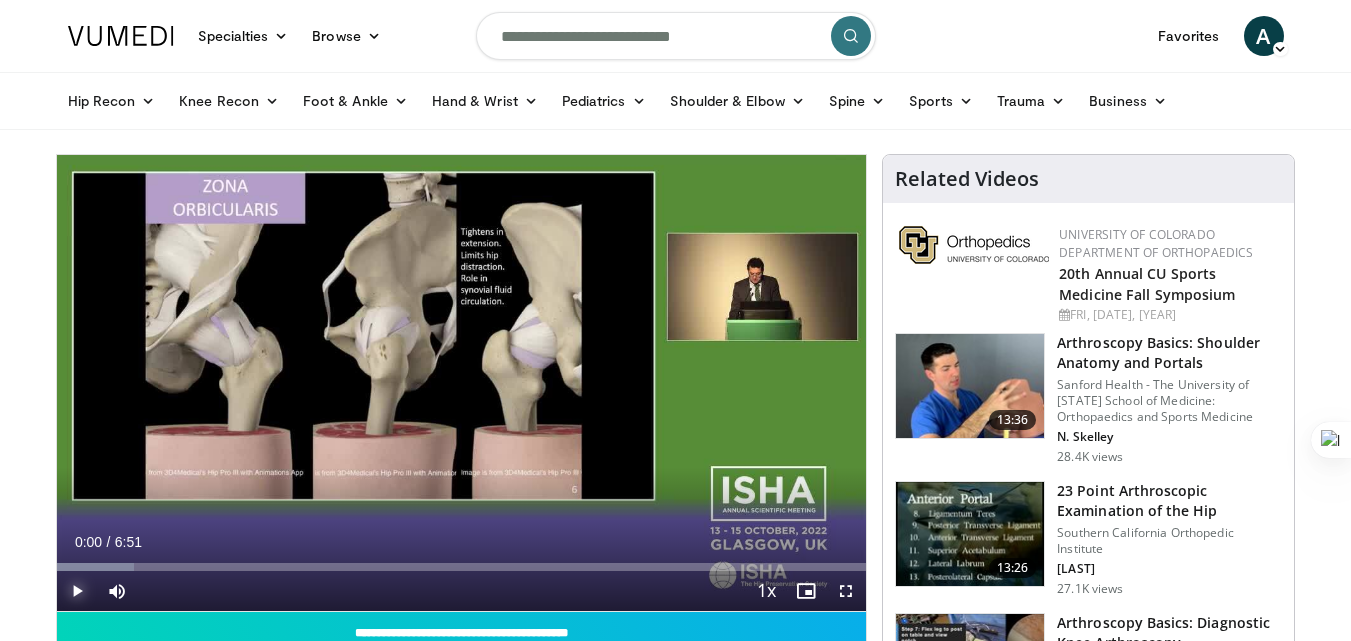 click at bounding box center (77, 591) 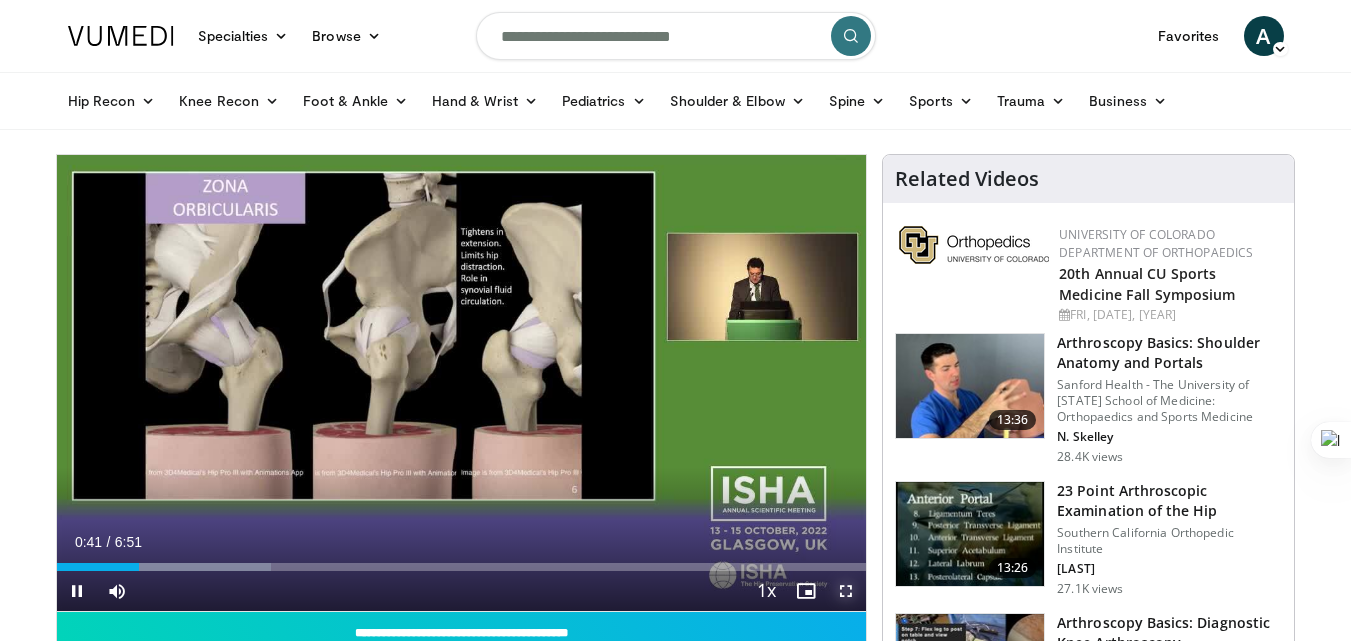 click at bounding box center [846, 591] 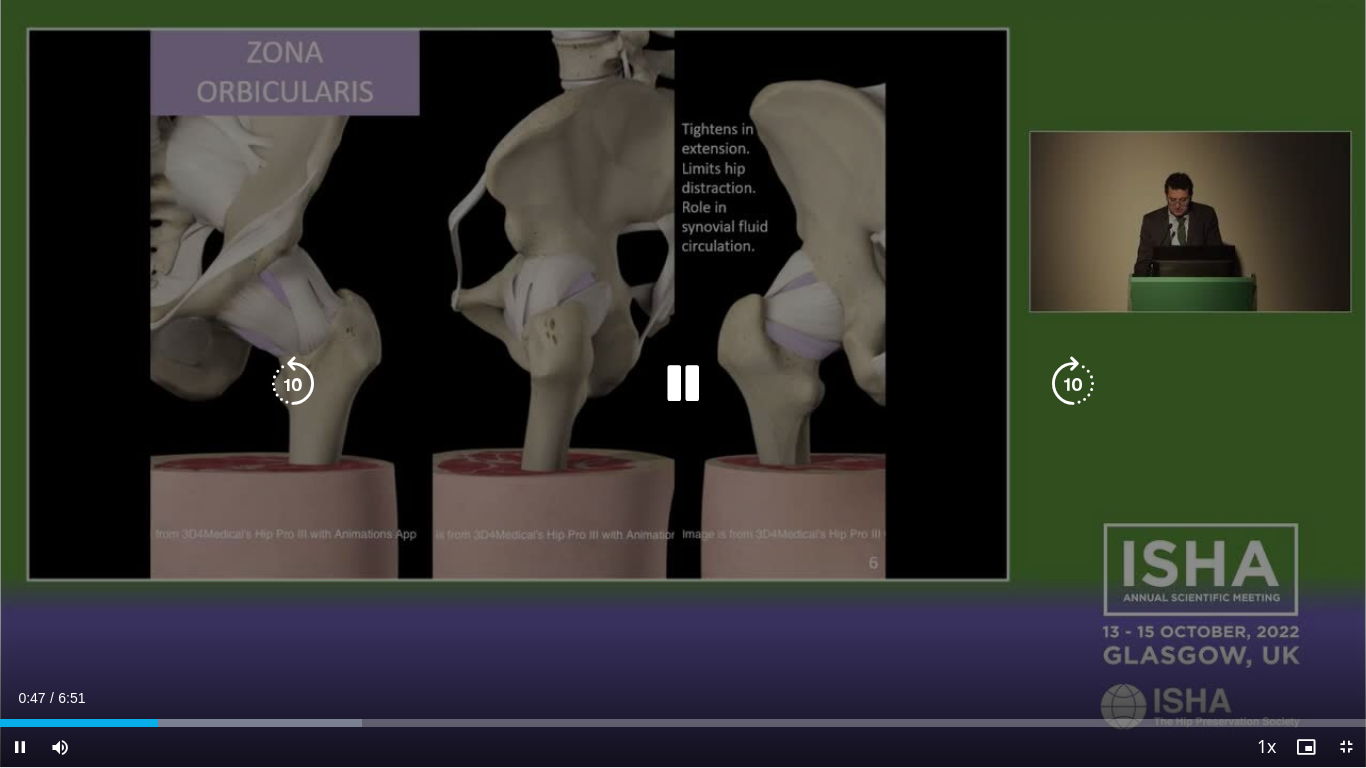 click on "10 seconds
Tap to unmute" at bounding box center [683, 383] 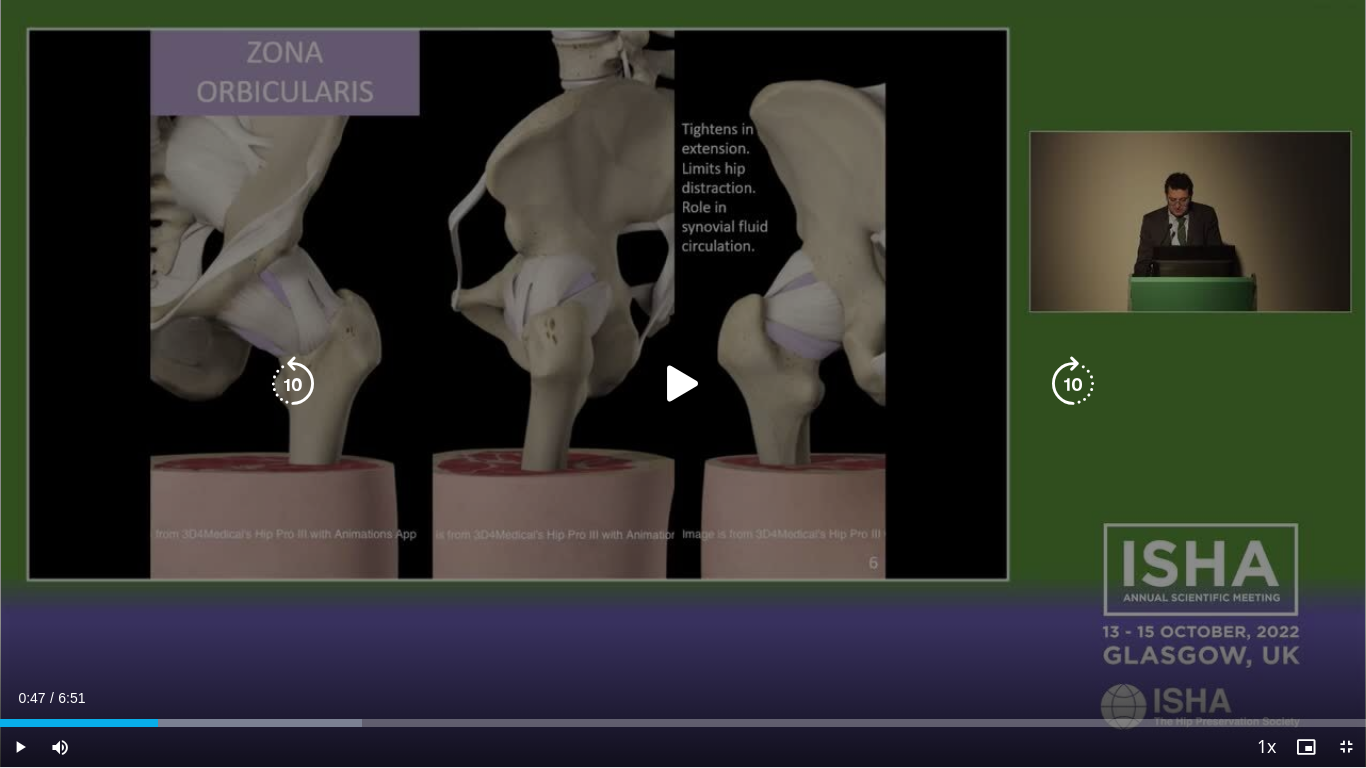 click on "10 seconds
Tap to unmute" at bounding box center [683, 383] 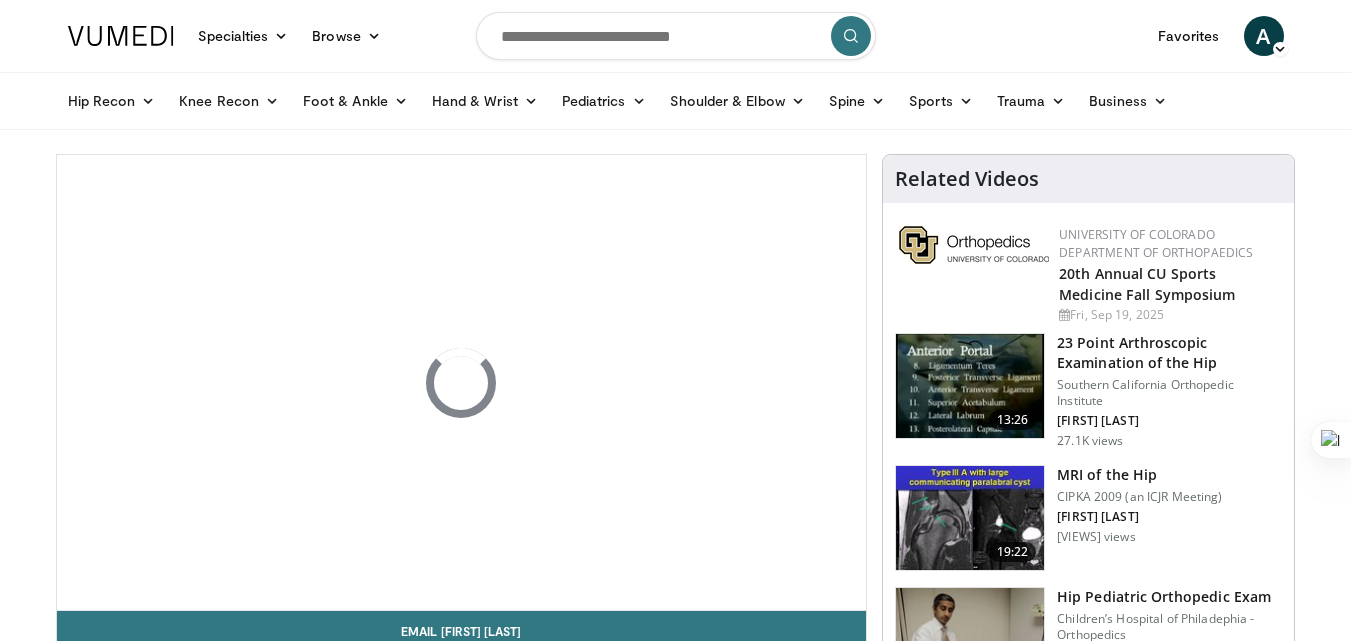 scroll, scrollTop: 0, scrollLeft: 0, axis: both 